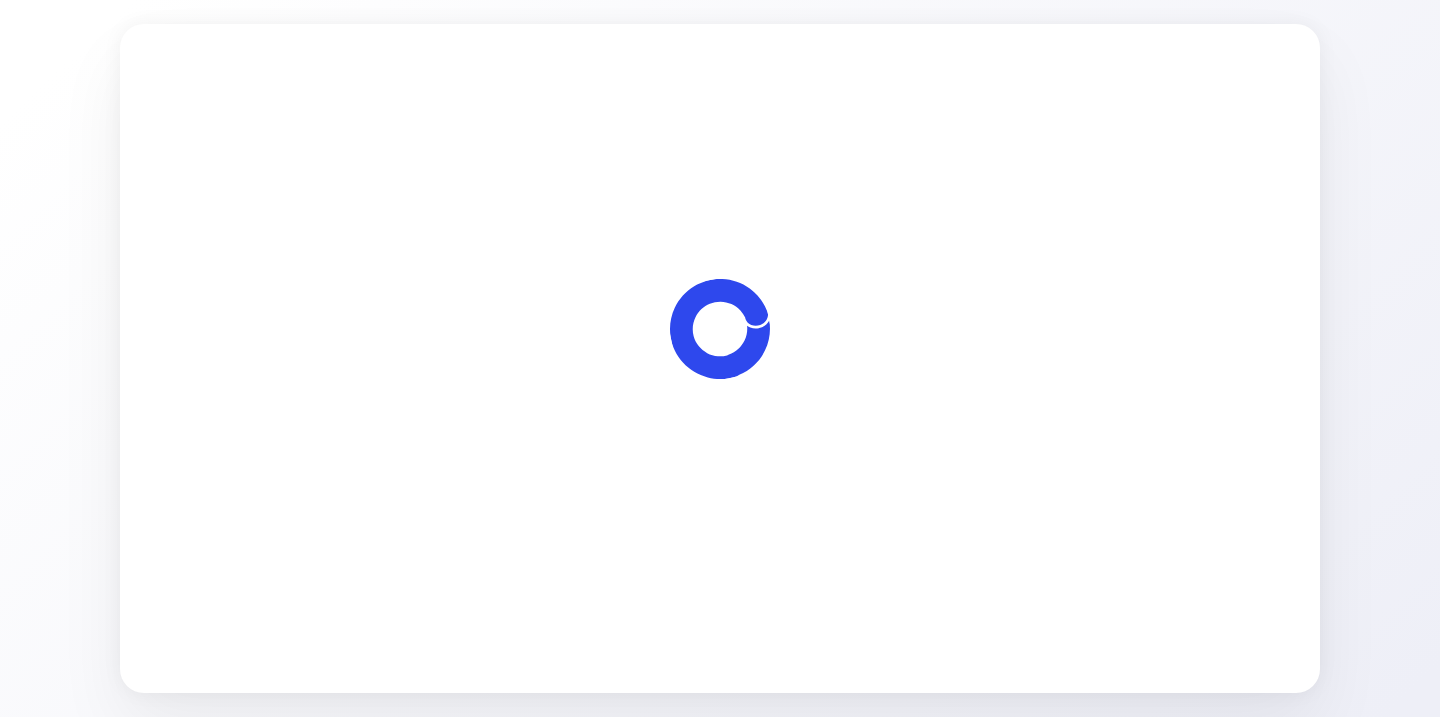 scroll, scrollTop: 0, scrollLeft: 0, axis: both 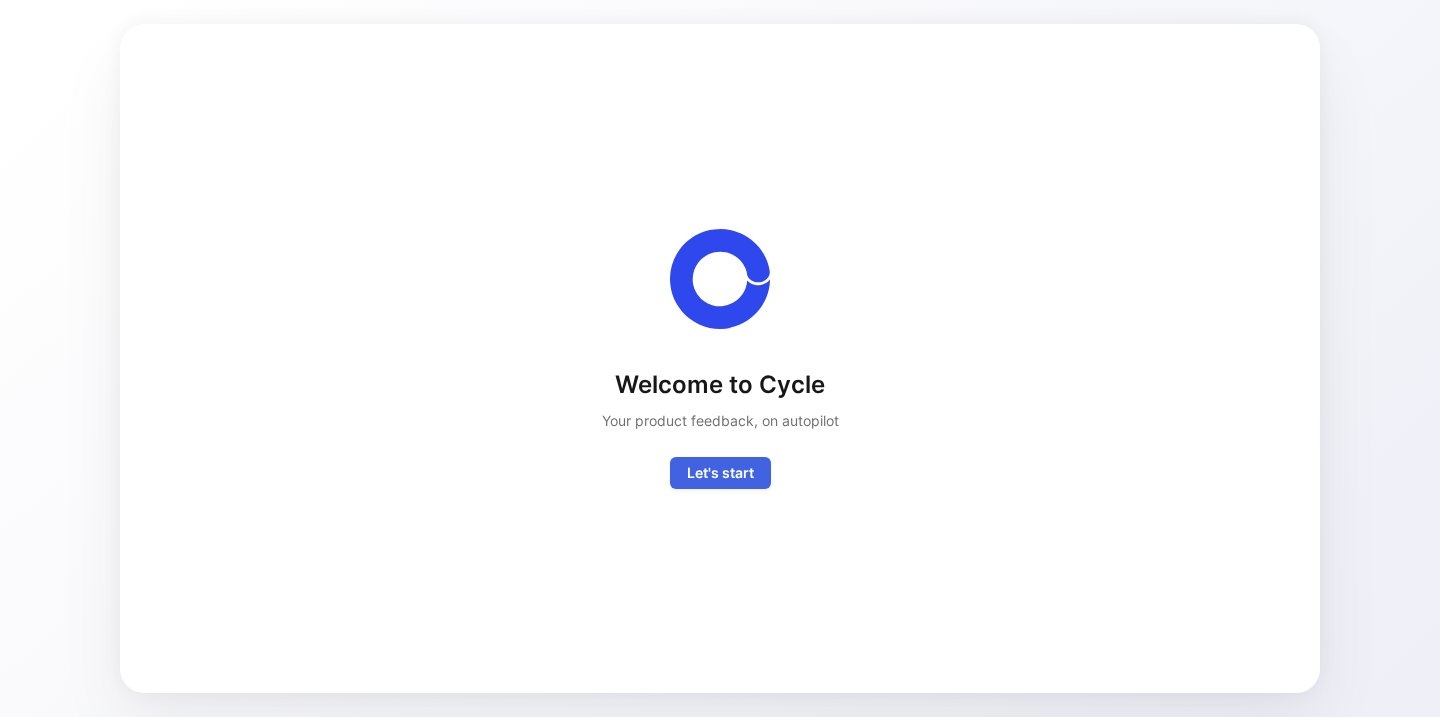 click on "Let's start" at bounding box center (720, 473) 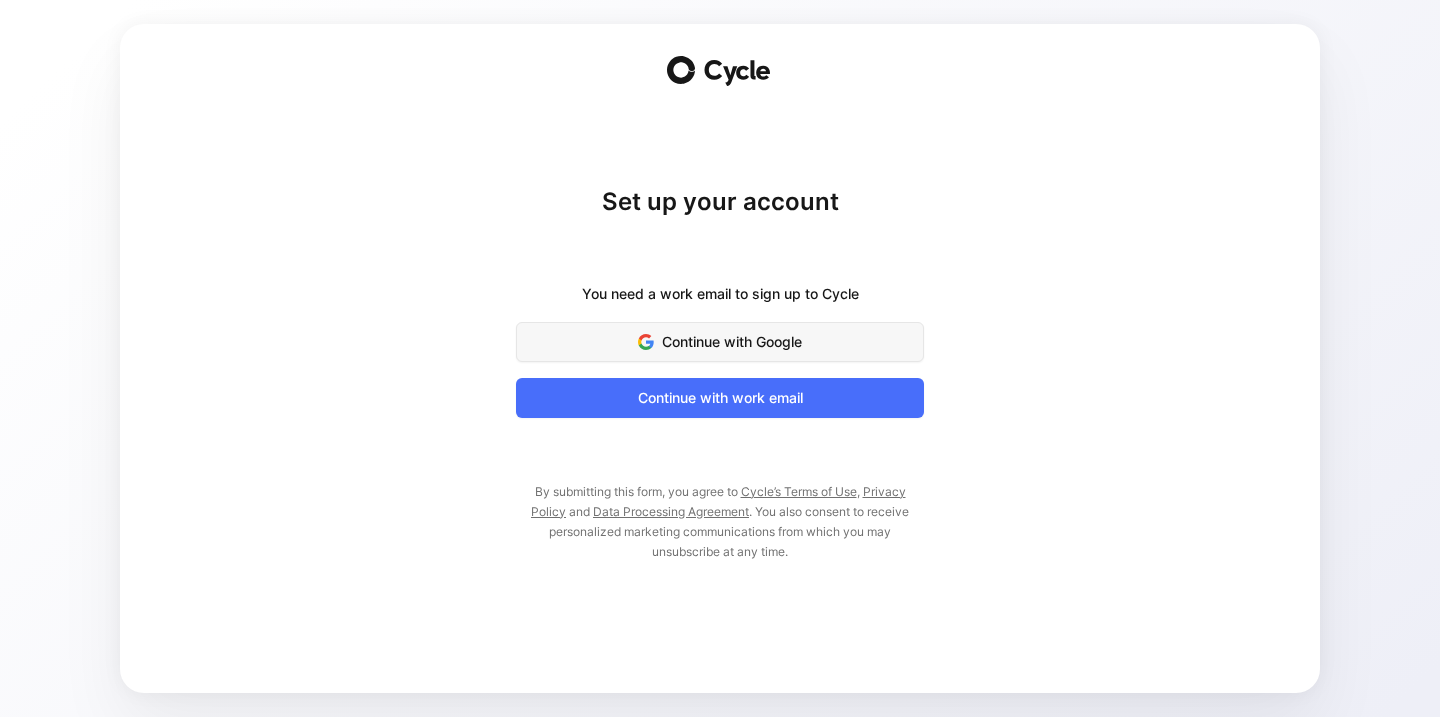 click on "Continue with Google" at bounding box center (720, 342) 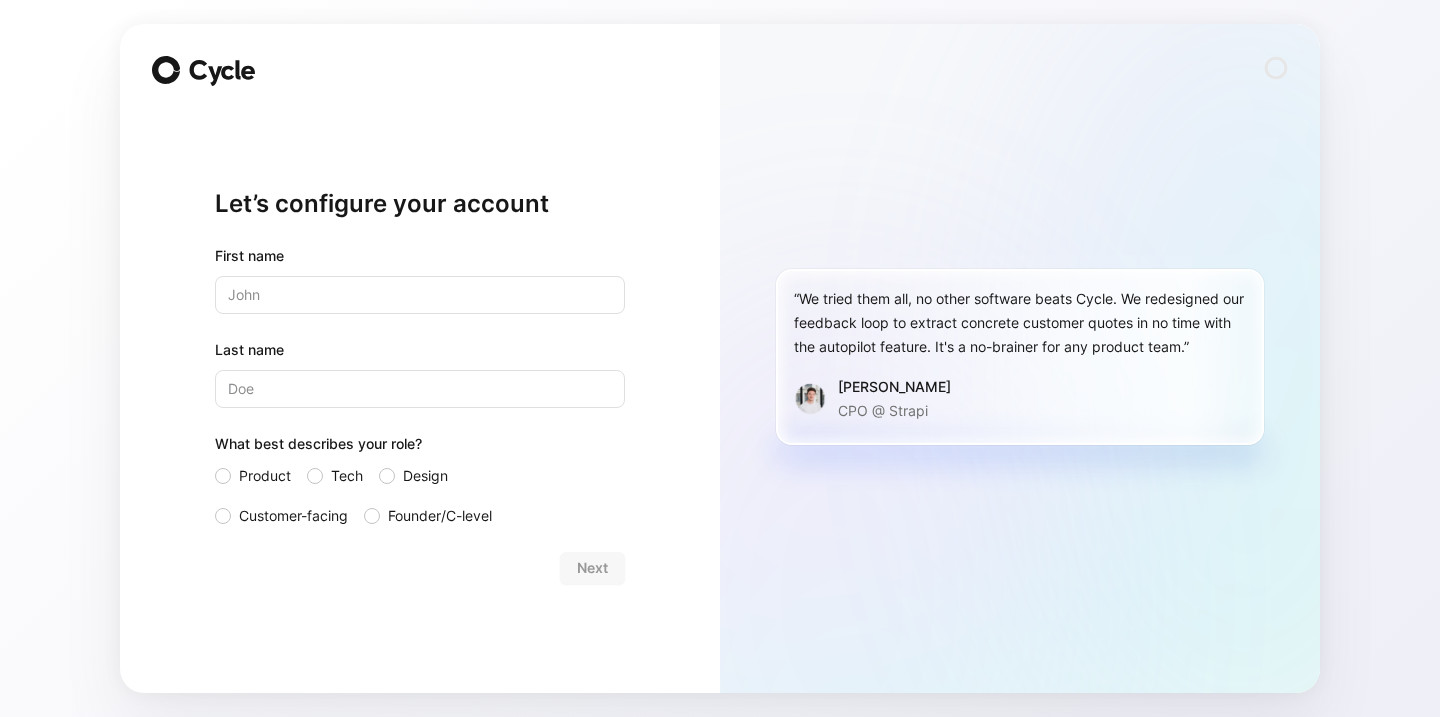 scroll, scrollTop: 0, scrollLeft: 0, axis: both 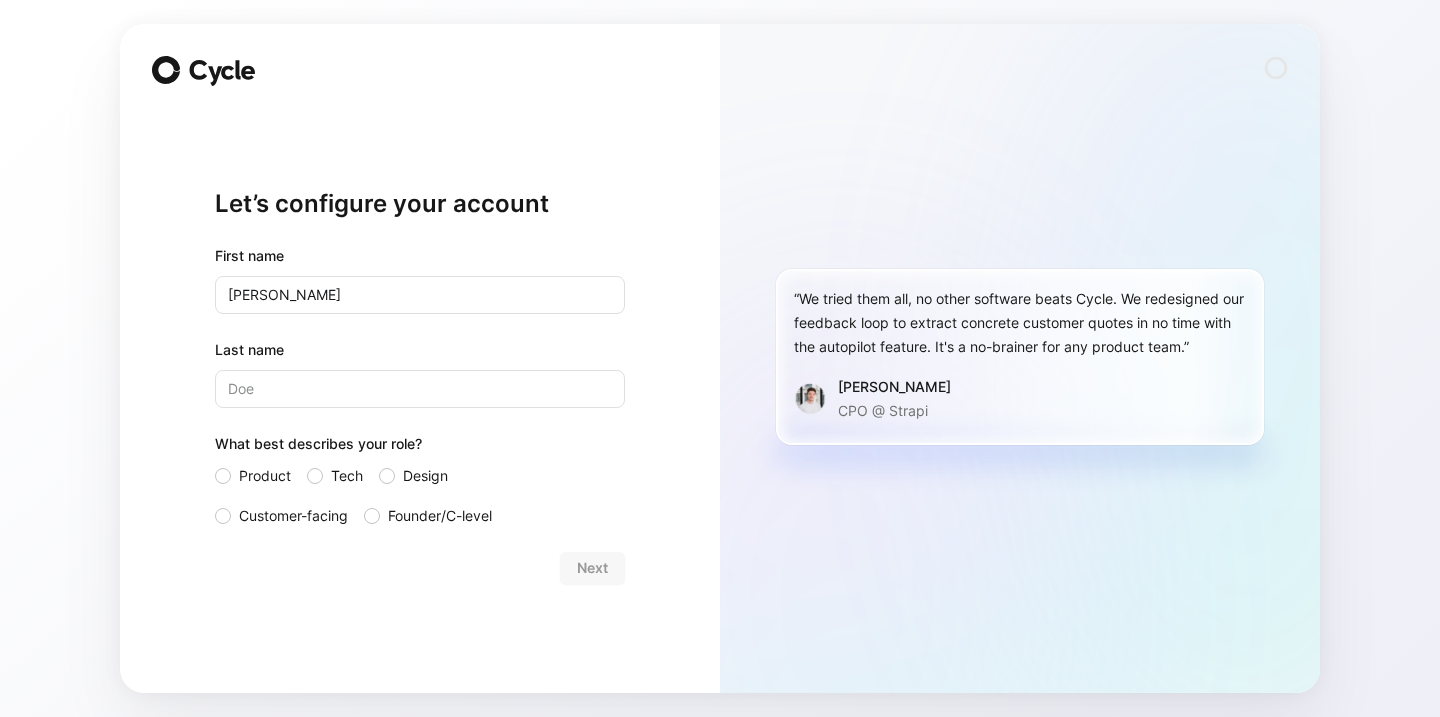 type on "[PERSON_NAME]" 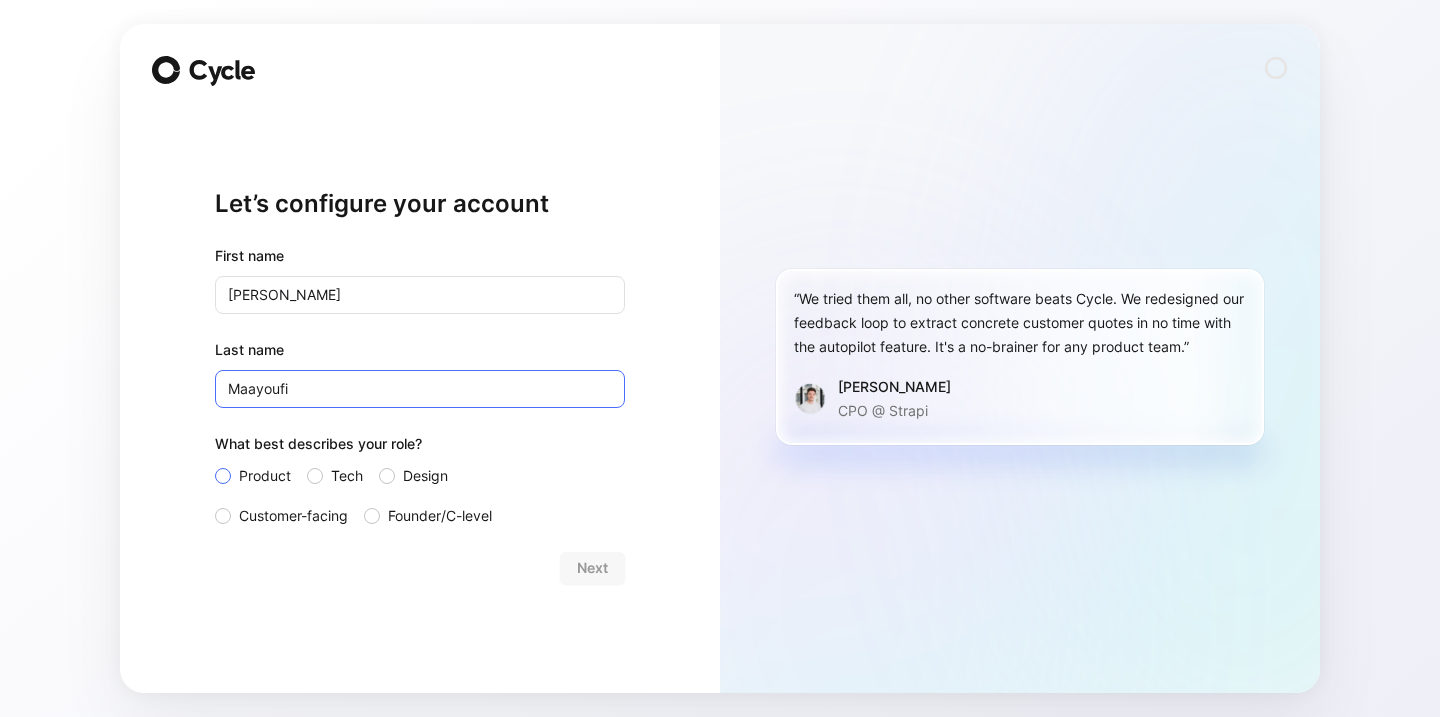 type on "Maayoufi" 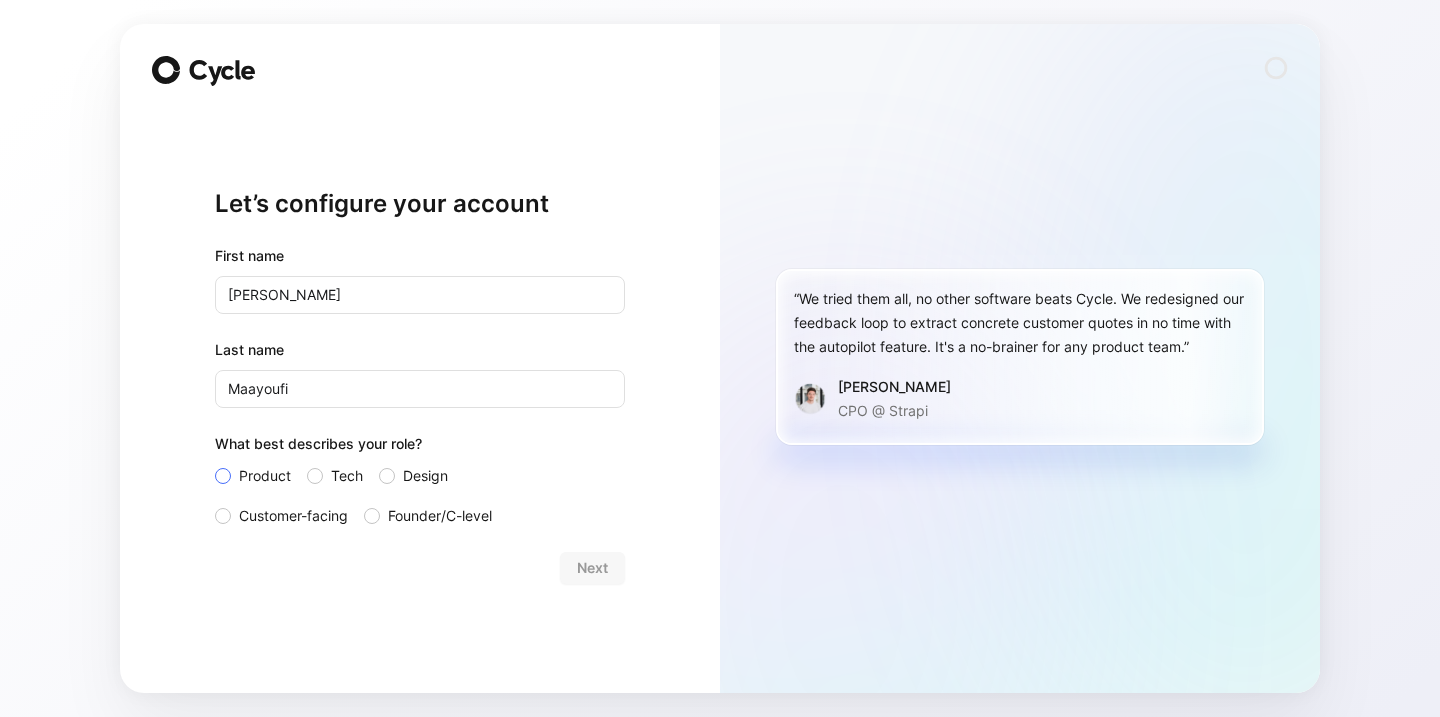 click on "Product" at bounding box center [265, 476] 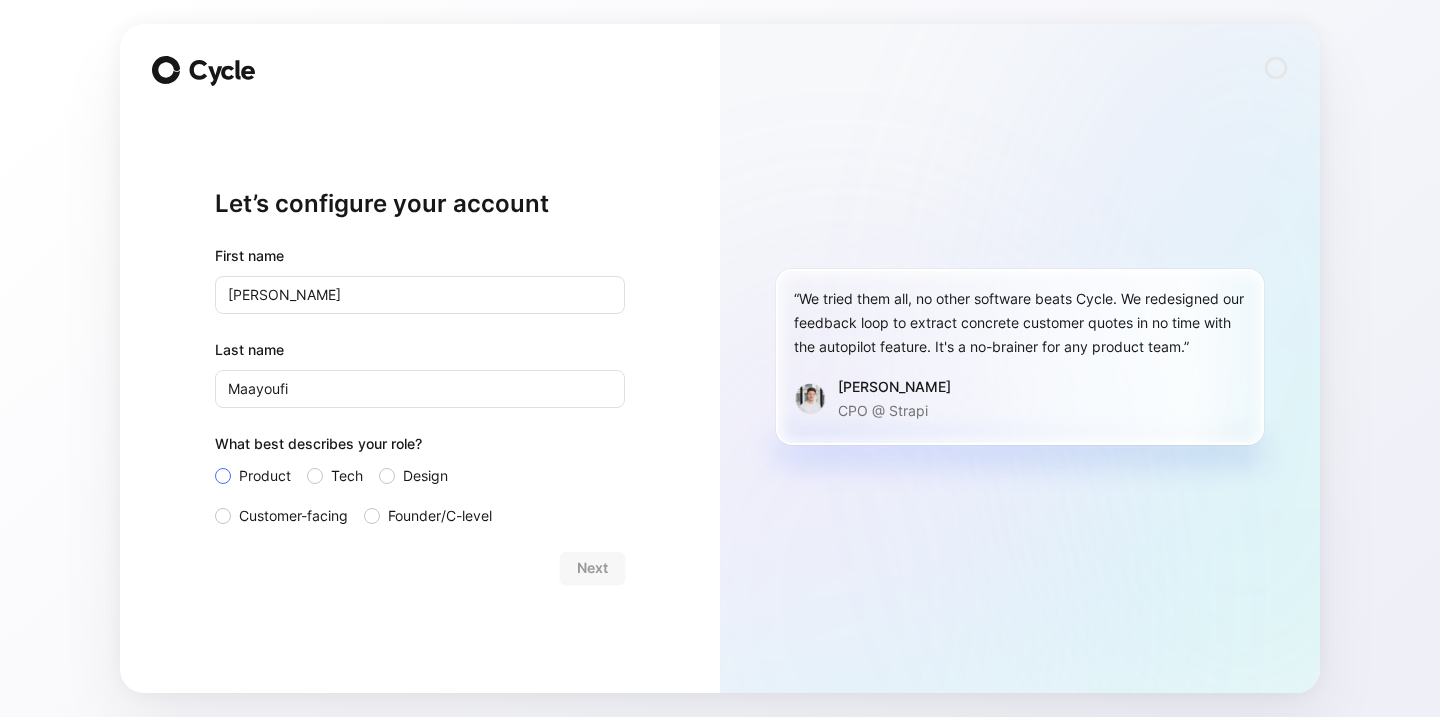 click on "Product" at bounding box center (215, 464) 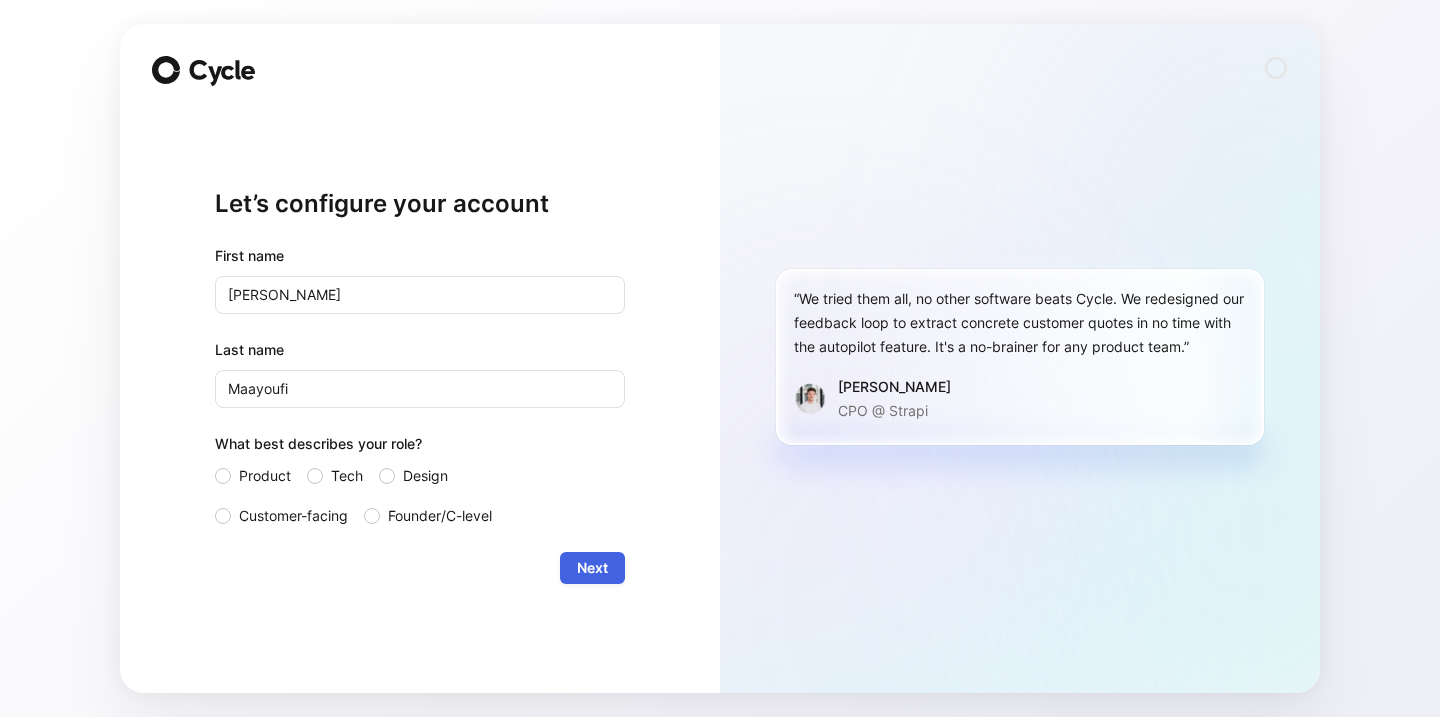 click on "Next" at bounding box center [592, 568] 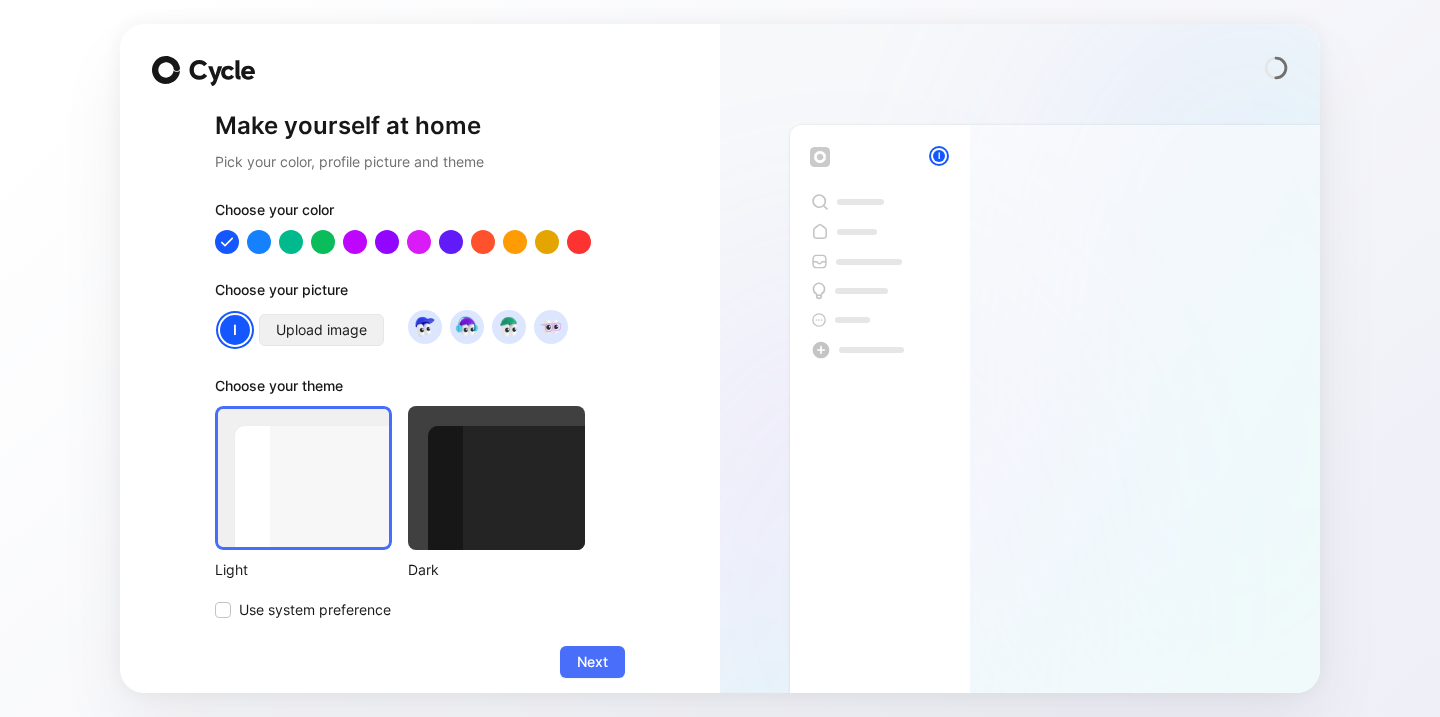 click on "Upload image" at bounding box center (321, 330) 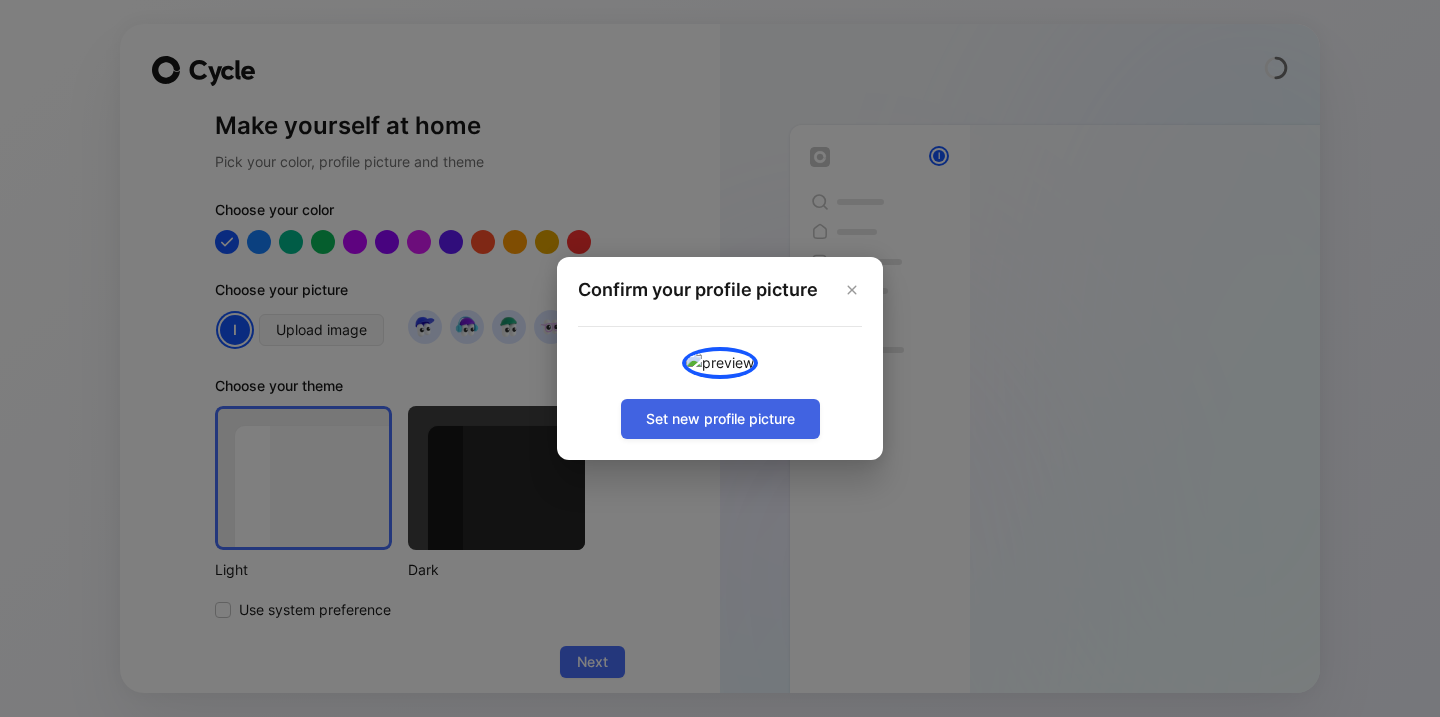 click on "Set new profile picture" at bounding box center (720, 419) 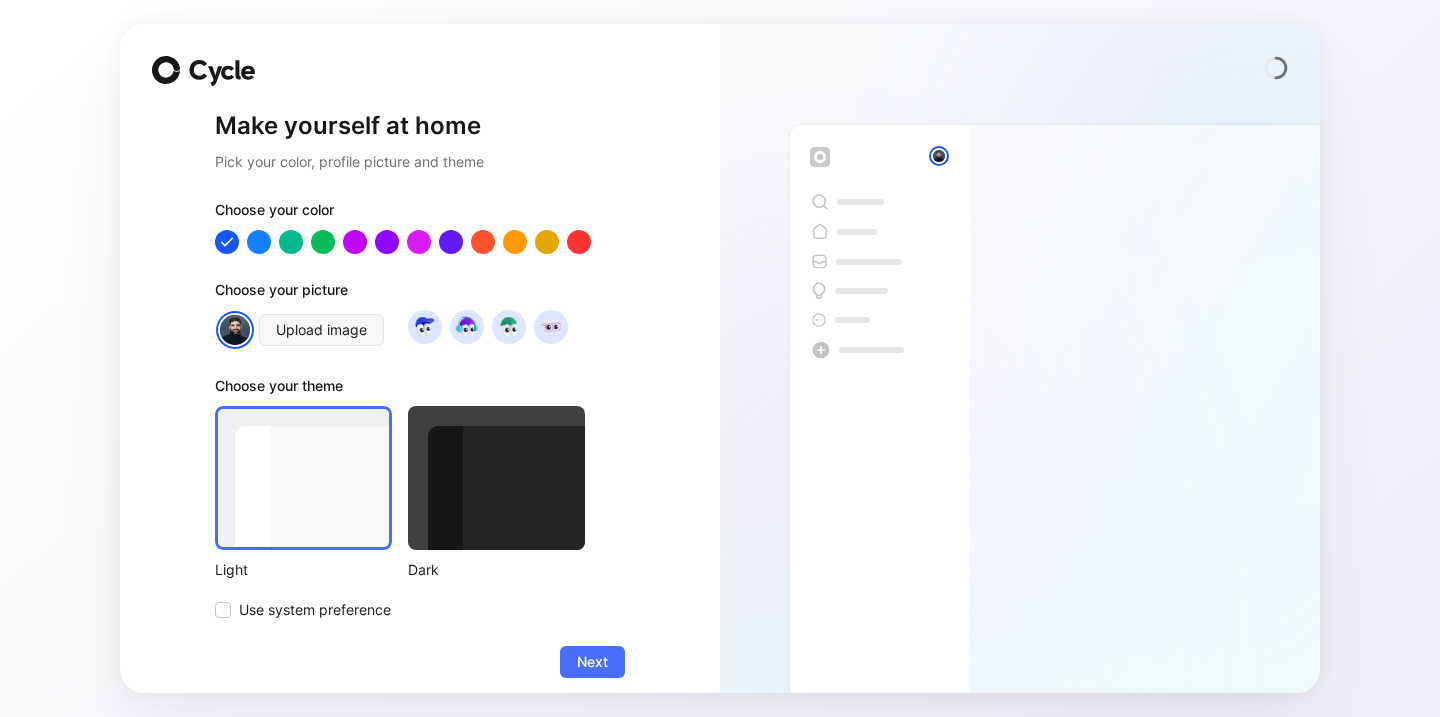 click at bounding box center (496, 478) 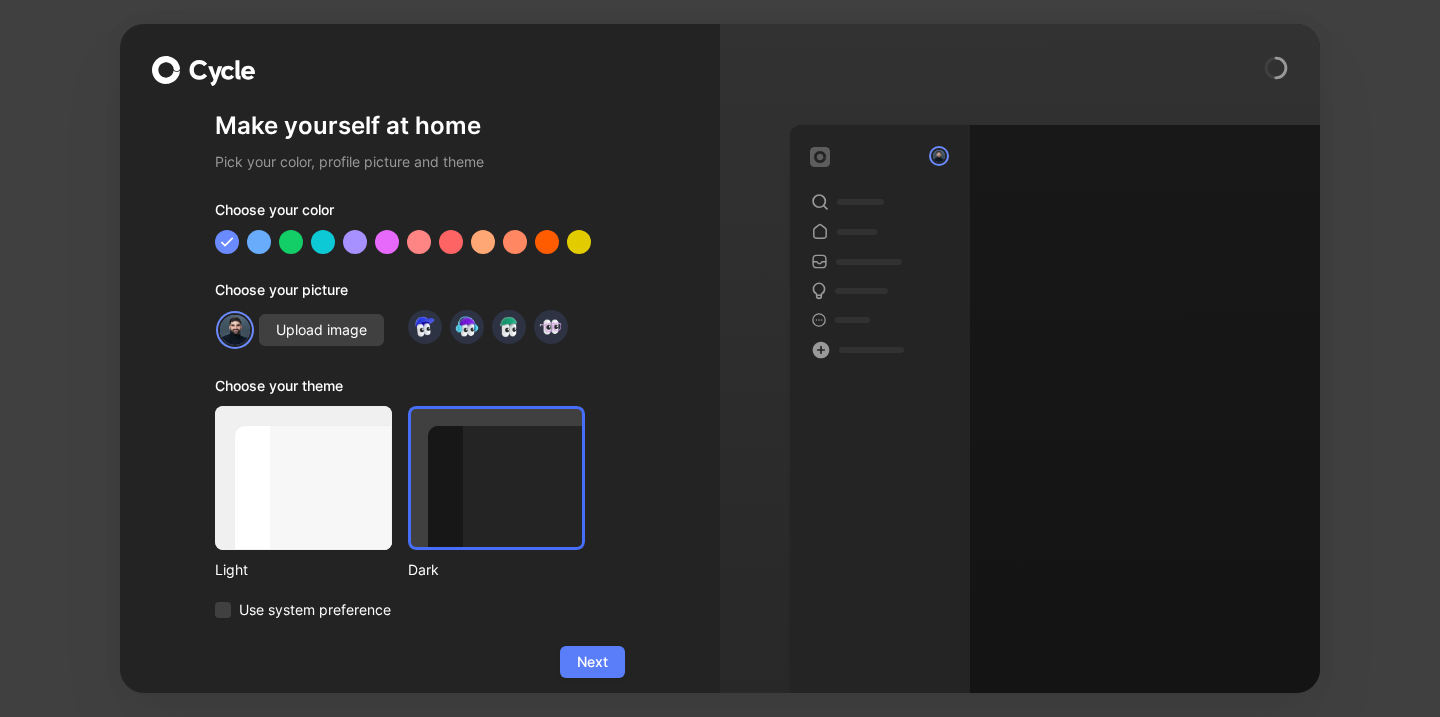 click on "Next" at bounding box center (592, 662) 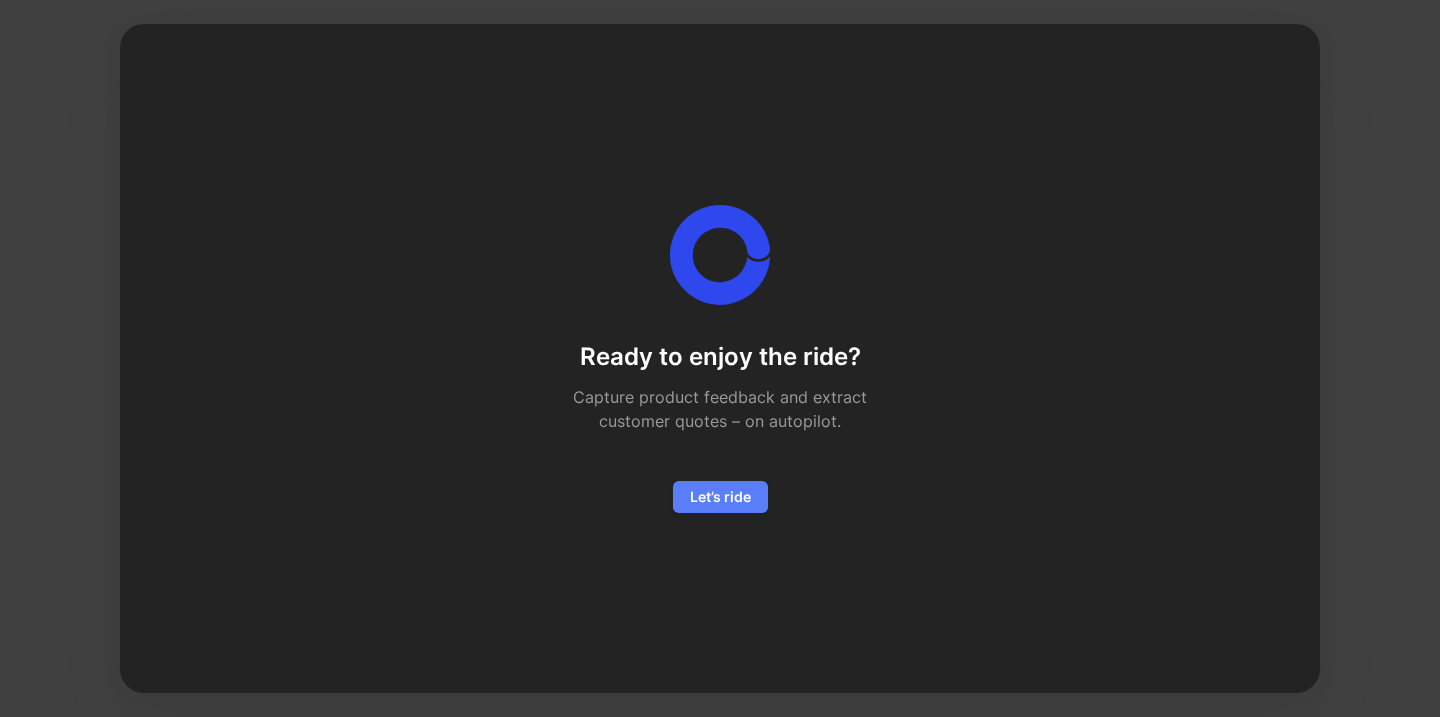 click on "Let’s ride" at bounding box center [720, 497] 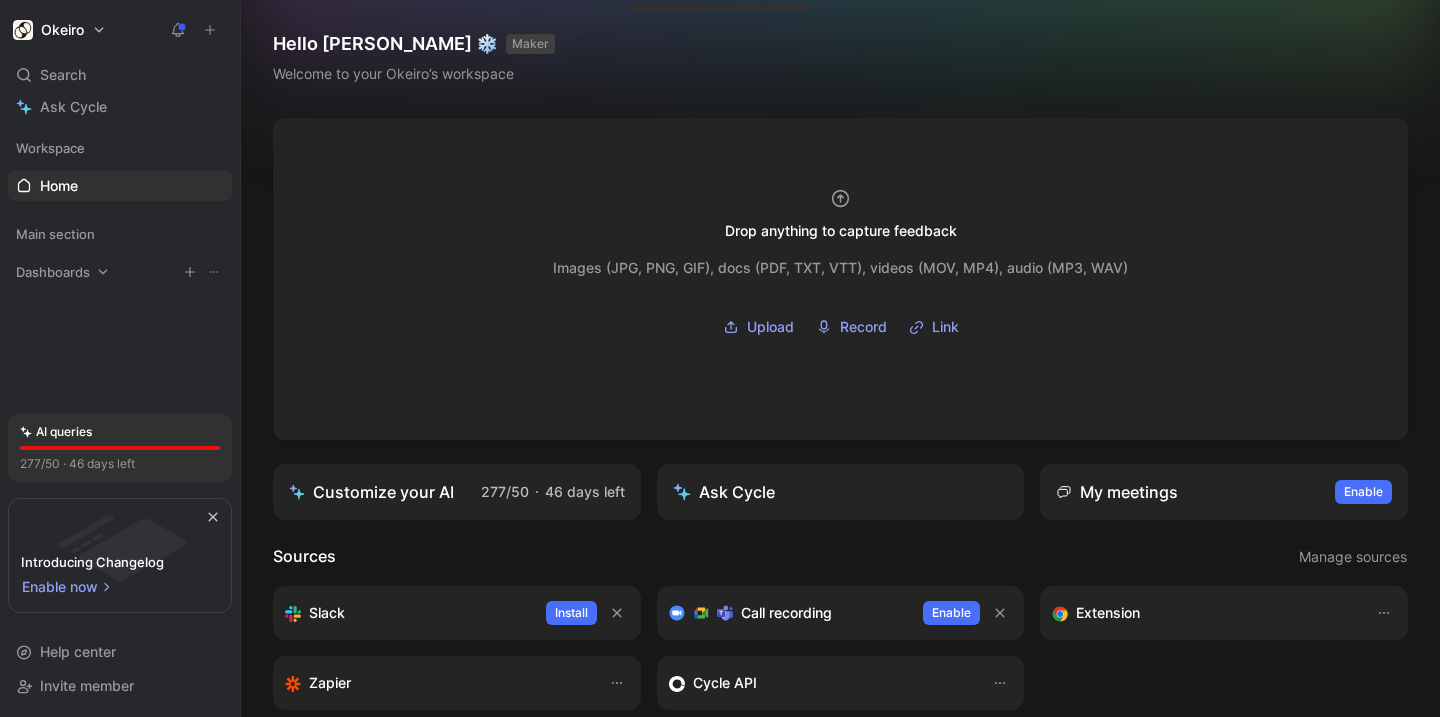 click on "Dashboards" at bounding box center (53, 272) 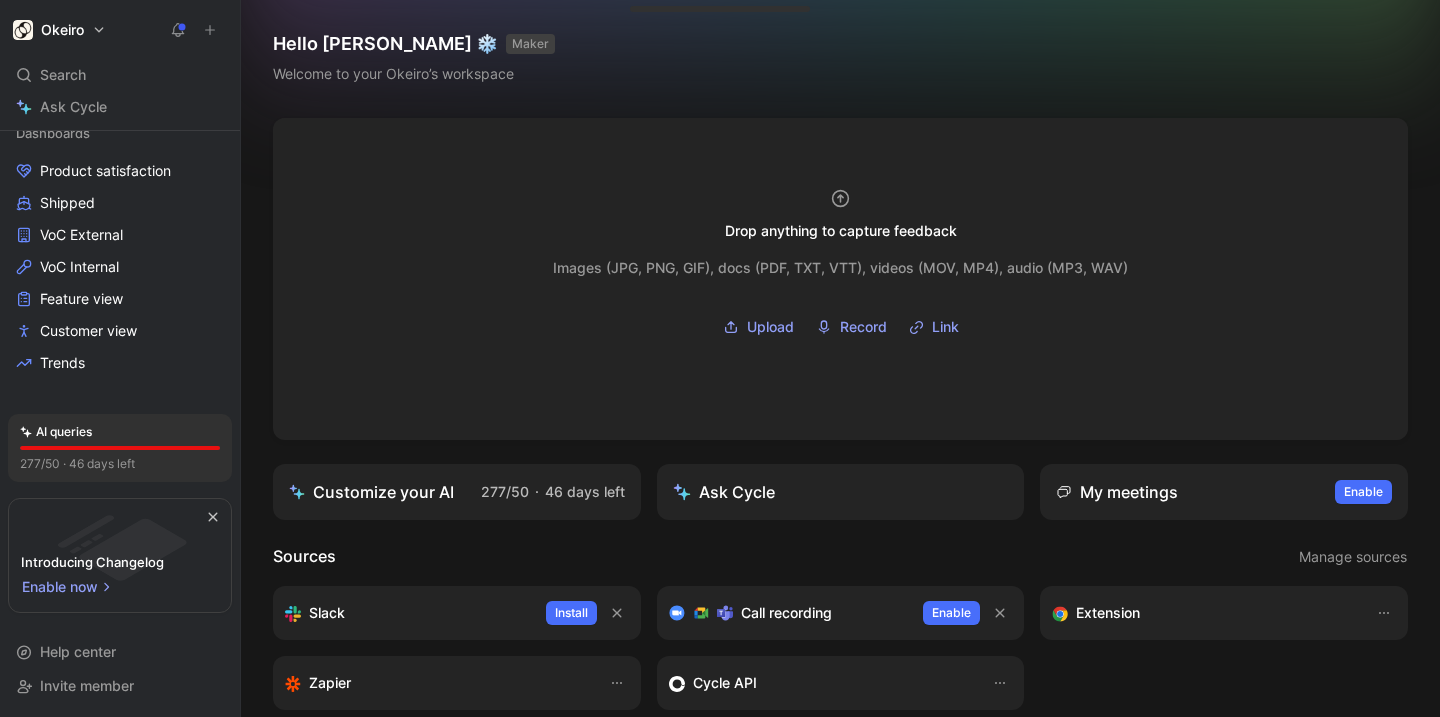 scroll, scrollTop: 0, scrollLeft: 0, axis: both 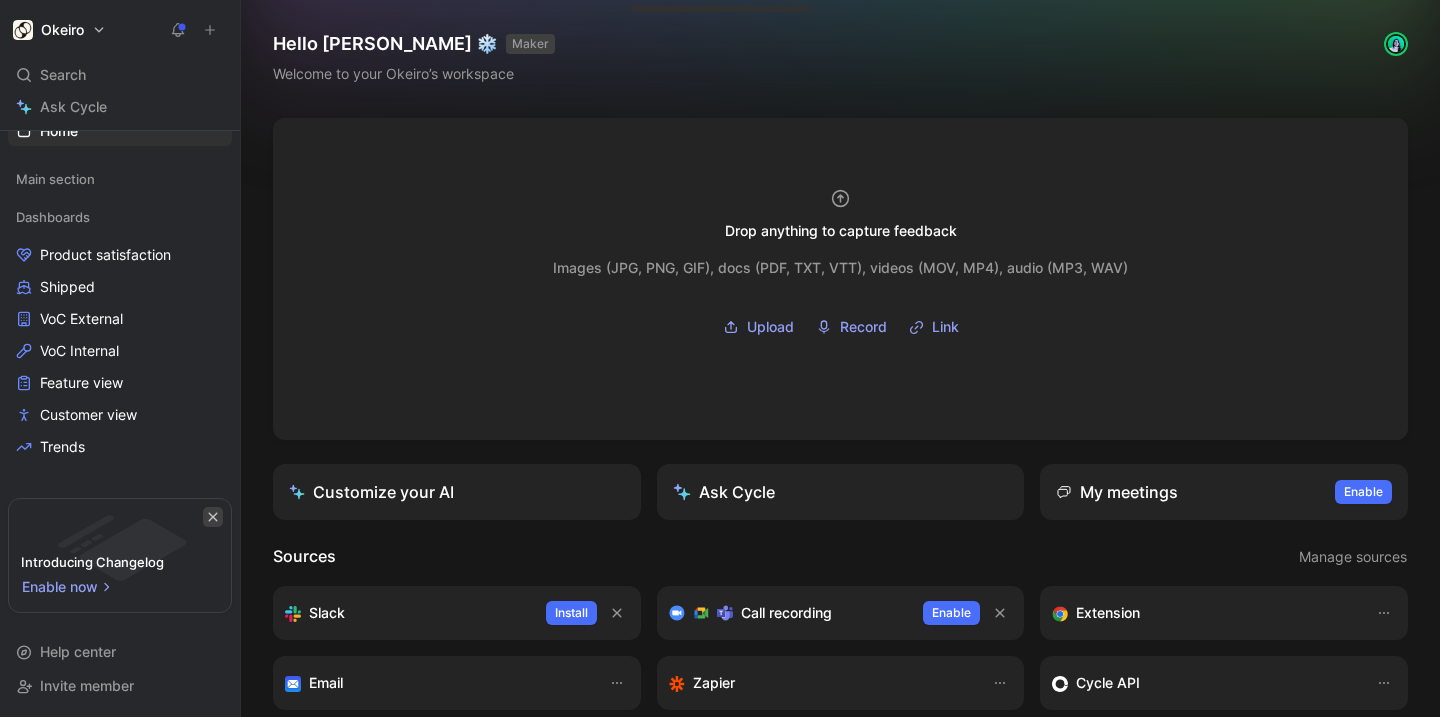 click 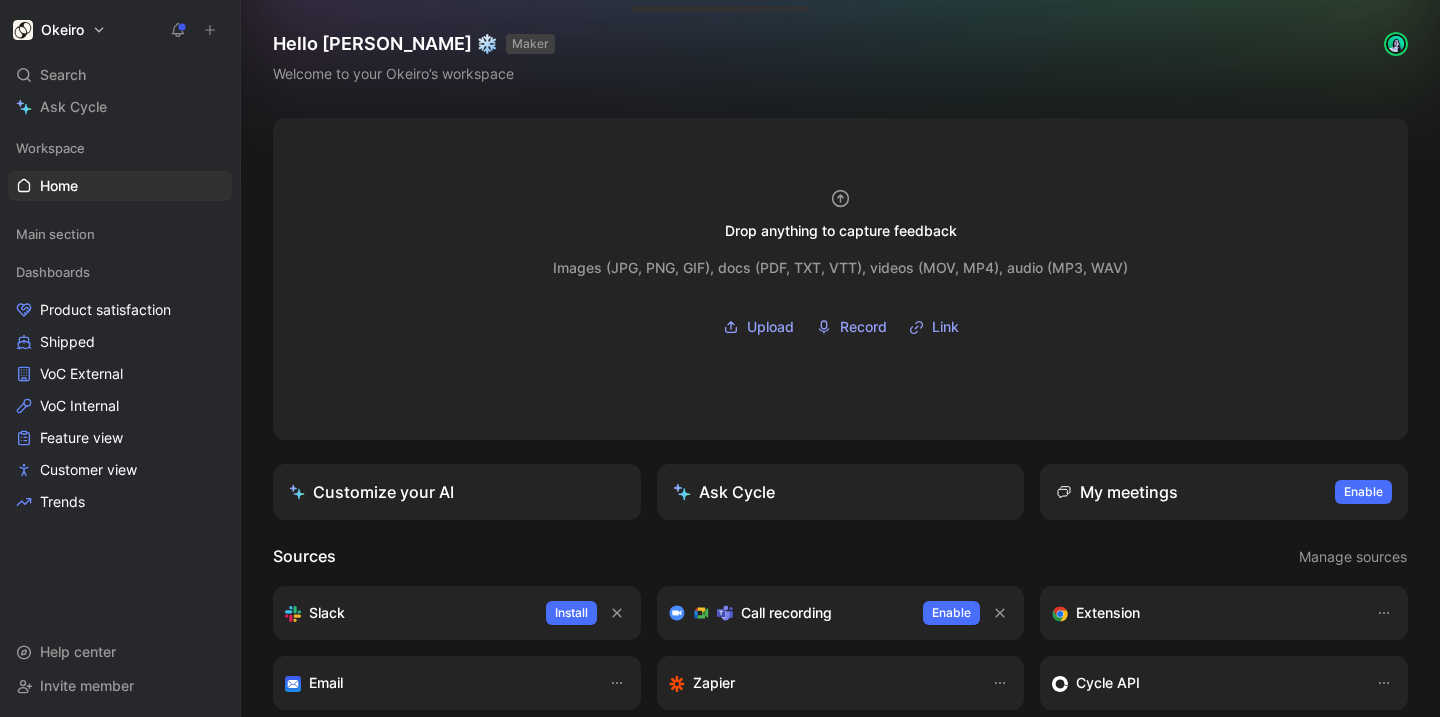 click on "Okeiro Search ⌘ K Ask Cycle Workspace Home G then H Main section Dashboards Product satisfaction Shipped VoC External VoC Internal Feature view Customer view Trends
To pick up a draggable item, press the space bar.
While dragging, use the arrow keys to move the item.
Press space again to drop the item in its new position, or press escape to cancel.
Help center Invite member Hello [PERSON_NAME] ❄️ MAKER Welcome to your Okeiro’s workspace Drop anything to capture feedback Images (JPG, PNG, GIF), docs (PDF, TXT, VTT), videos (MOV, MP4), audio (MP3, WAV) Upload Record Link Customize your AI Ask Cycle My meetings Enable to view your meetings Enable Sources Manage sources Slack Install Call recording Enable Extension Email Zapier Cycle API What’s new in Cycle Introducing Drop island Drop images or video/audio/PDF files into the drop zone to create new feedback docs along with their transcript. Learn more Your feedback on Autopilot Learn more Introducing Call recording Learn more" at bounding box center (720, 358) 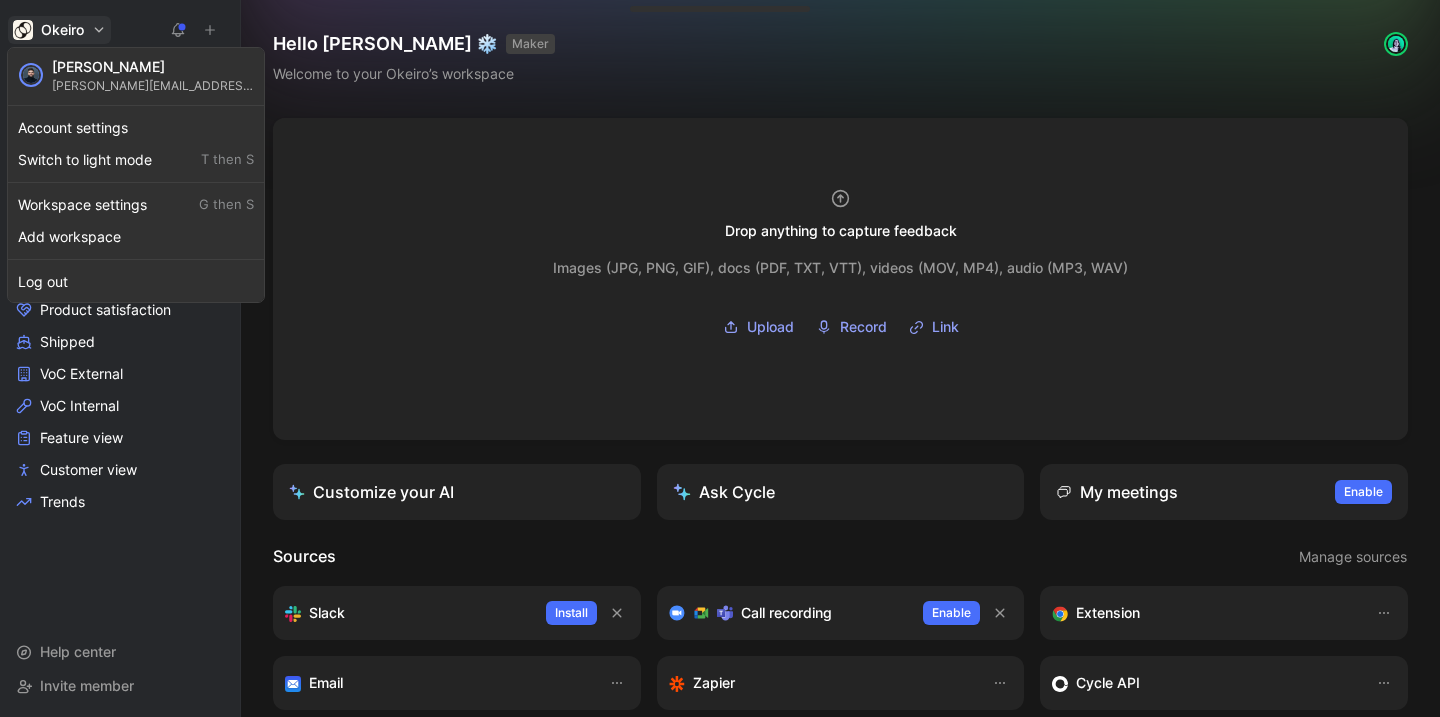 click on "Okeiro Search ⌘ K Ask Cycle Workspace Home G then H Main section Dashboards Product satisfaction Shipped VoC External VoC Internal Feature view Customer view Trends
To pick up a draggable item, press the space bar.
While dragging, use the arrow keys to move the item.
Press space again to drop the item in its new position, or press escape to cancel.
Help center Invite member Hello [PERSON_NAME] ❄️ MAKER Welcome to your Okeiro’s workspace Drop anything to capture feedback Images (JPG, PNG, GIF), docs (PDF, TXT, VTT), videos (MOV, MP4), audio (MP3, WAV) Upload Record Link Customize your AI Ask Cycle My meetings Enable to view your meetings Enable Sources Manage sources Slack Install Call recording Enable Extension Email Zapier Cycle API What’s new in Cycle Introducing Drop island Drop images or video/audio/PDF files into the drop zone to create new feedback docs along with their transcript. Learn more Your feedback on Autopilot Learn more Introducing Call recording Learn more" at bounding box center [720, 358] 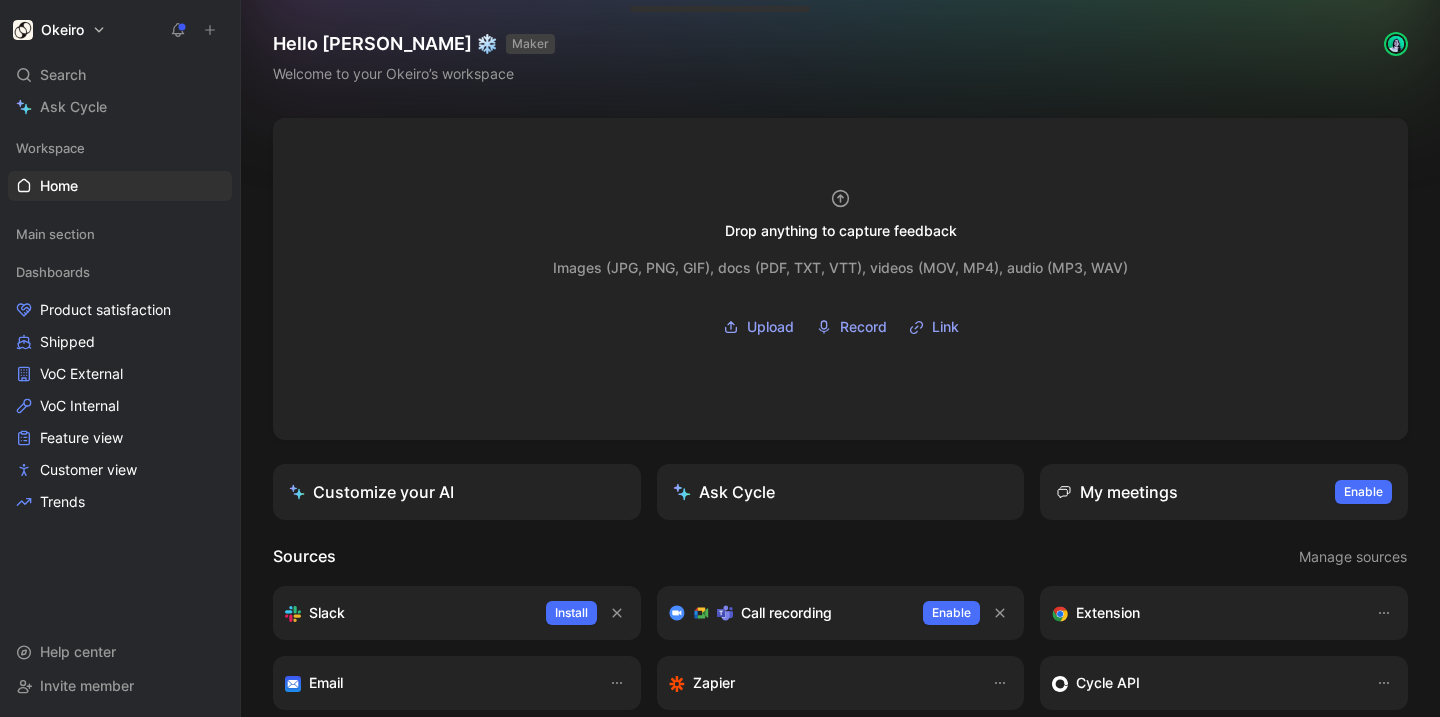 click 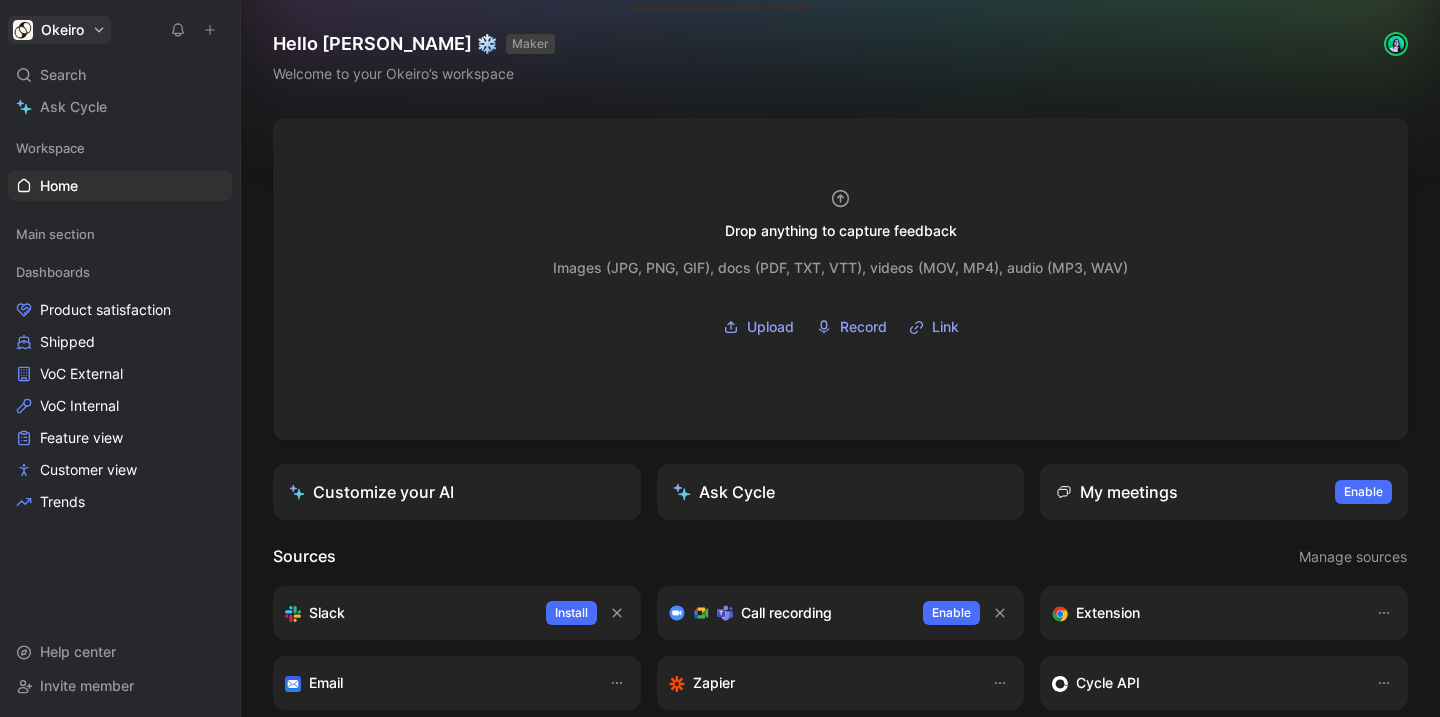 click on "Okeiro Search ⌘ K Ask Cycle Workspace Home G then H Main section Dashboards Product satisfaction Shipped VoC External VoC Internal Feature view Customer view Trends
To pick up a draggable item, press the space bar.
While dragging, use the arrow keys to move the item.
Press space again to drop the item in its new position, or press escape to cancel.
Help center Invite member Hello [PERSON_NAME] ❄️ MAKER Welcome to your Okeiro’s workspace Drop anything to capture feedback Images (JPG, PNG, GIF), docs (PDF, TXT, VTT), videos (MOV, MP4), audio (MP3, WAV) Upload Record Link Customize your AI Ask Cycle My meetings Enable to view your meetings Enable Sources Manage sources Slack Install Call recording Enable Extension Email Zapier Cycle API What’s new in Cycle Introducing Drop island Drop images or video/audio/PDF files into the drop zone to create new feedback docs along with their transcript. Learn more Your feedback on Autopilot Learn more Introducing Call recording Learn more" at bounding box center [720, 358] 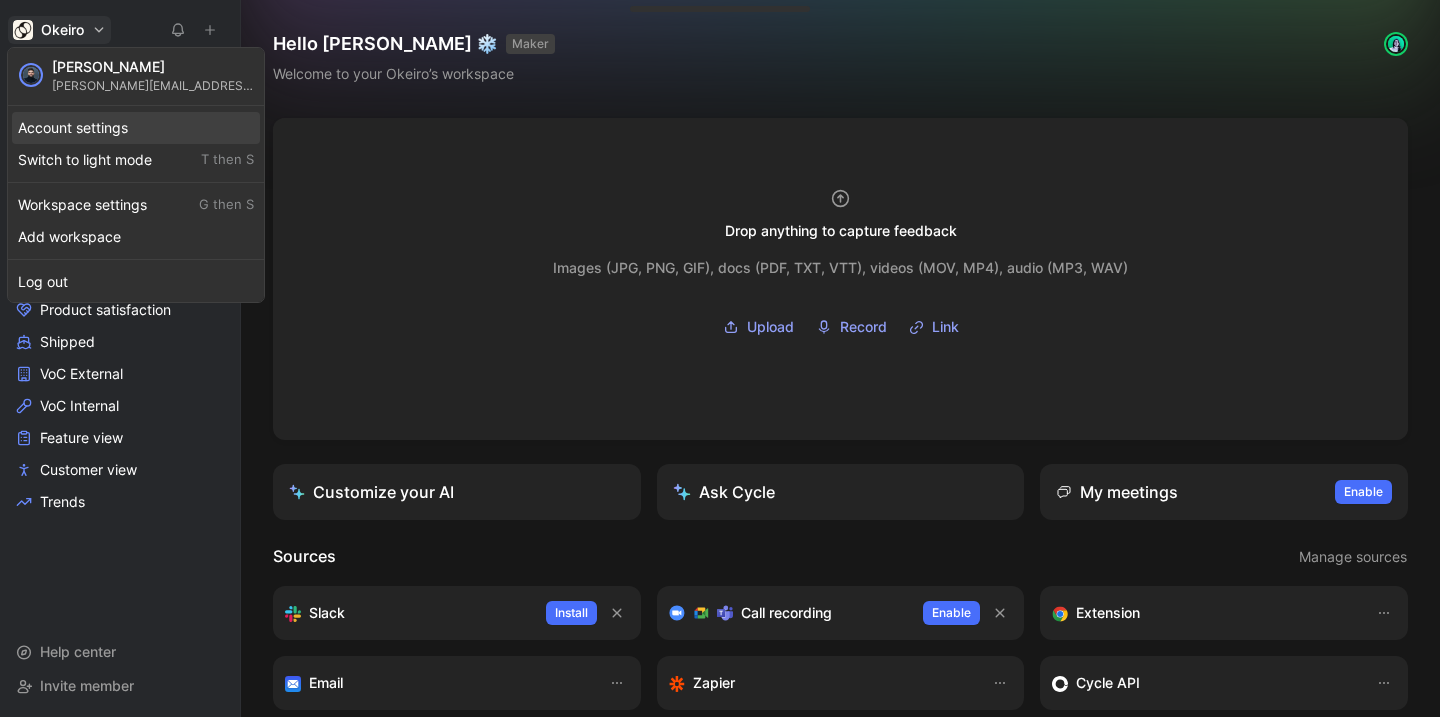 click on "Account settings" at bounding box center (136, 128) 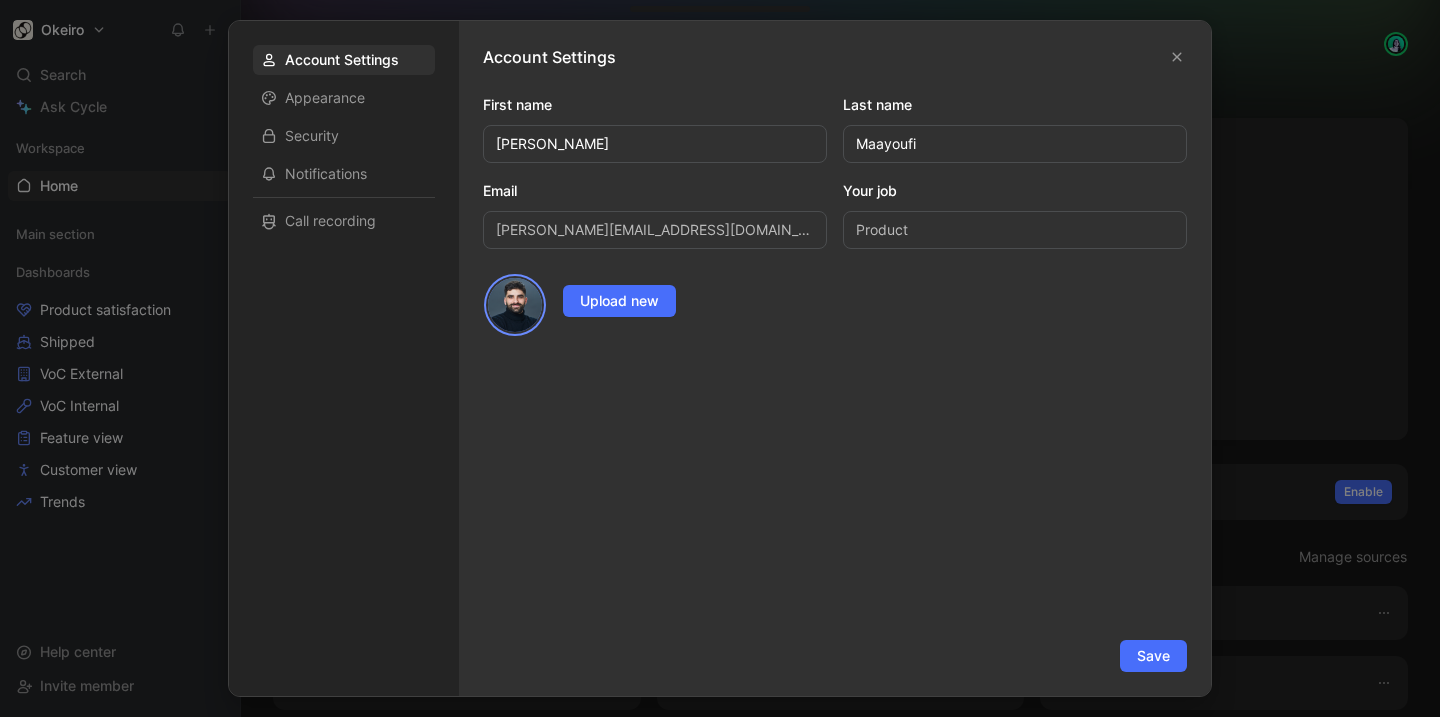 click at bounding box center [720, 358] 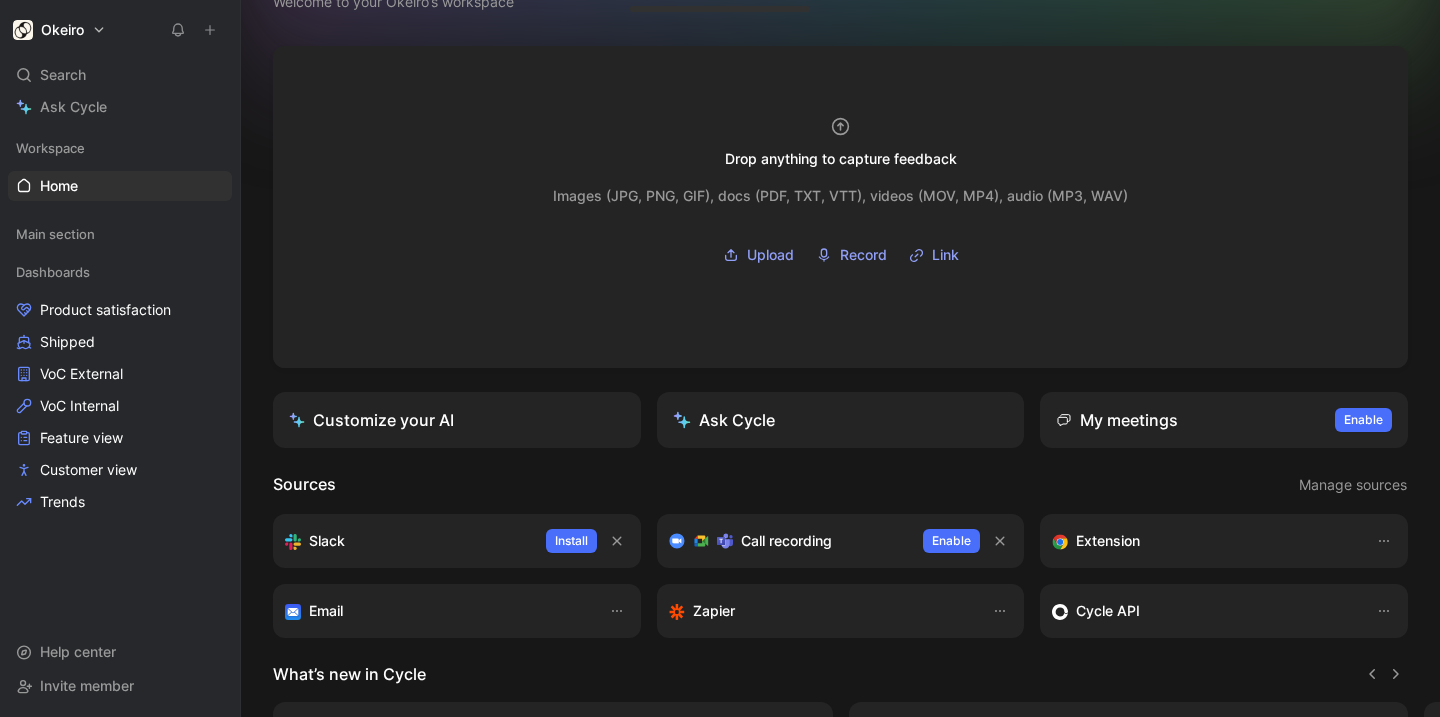 scroll, scrollTop: 0, scrollLeft: 0, axis: both 